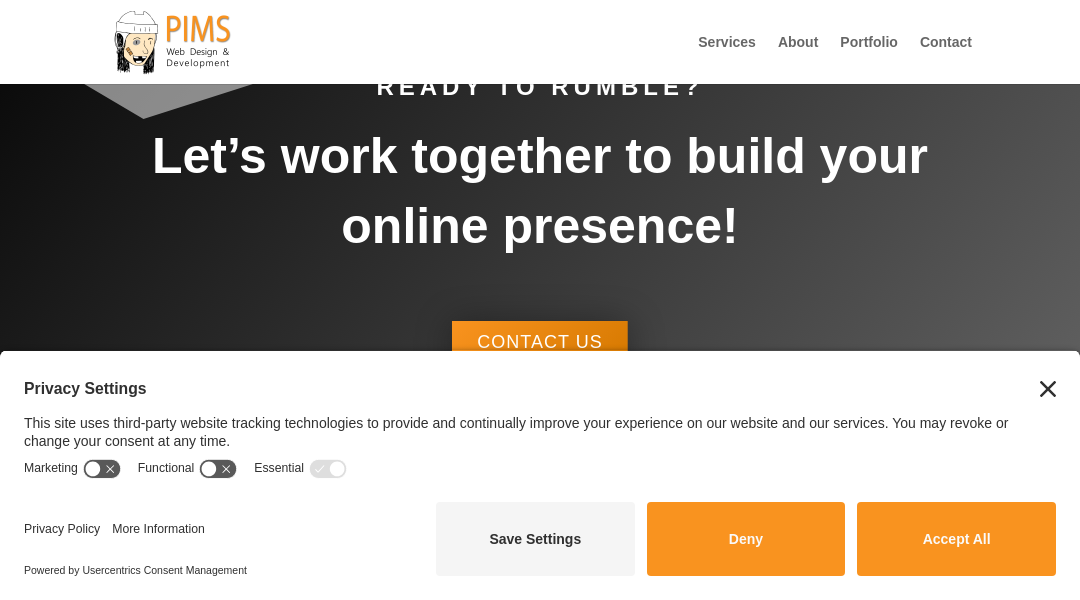scroll, scrollTop: 5810, scrollLeft: 0, axis: vertical 